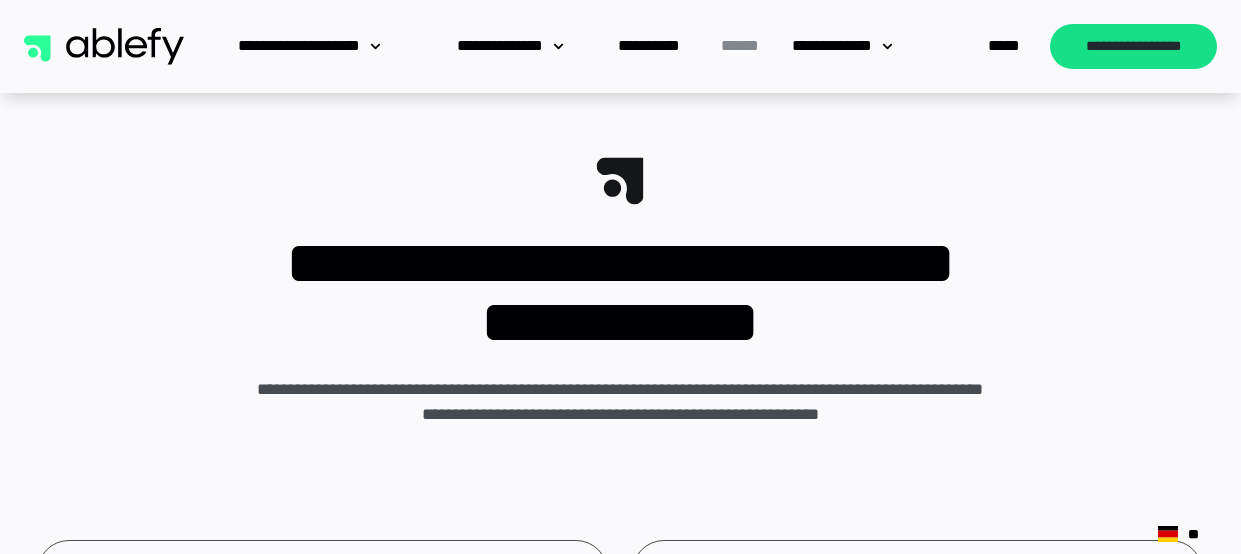 scroll, scrollTop: 0, scrollLeft: 0, axis: both 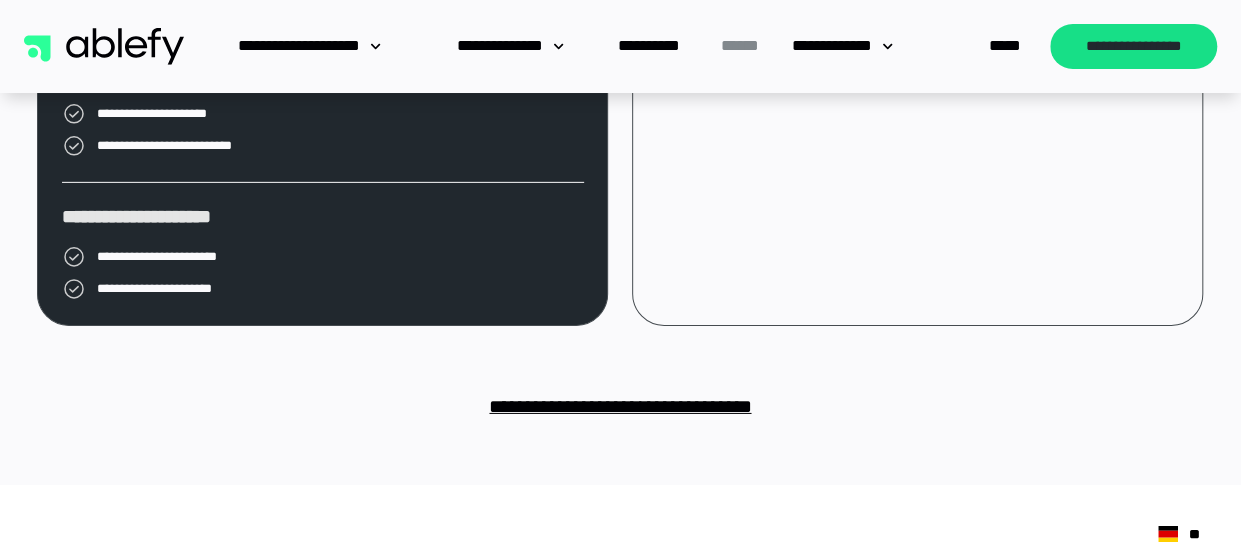 click on "**********" at bounding box center (620, 406) 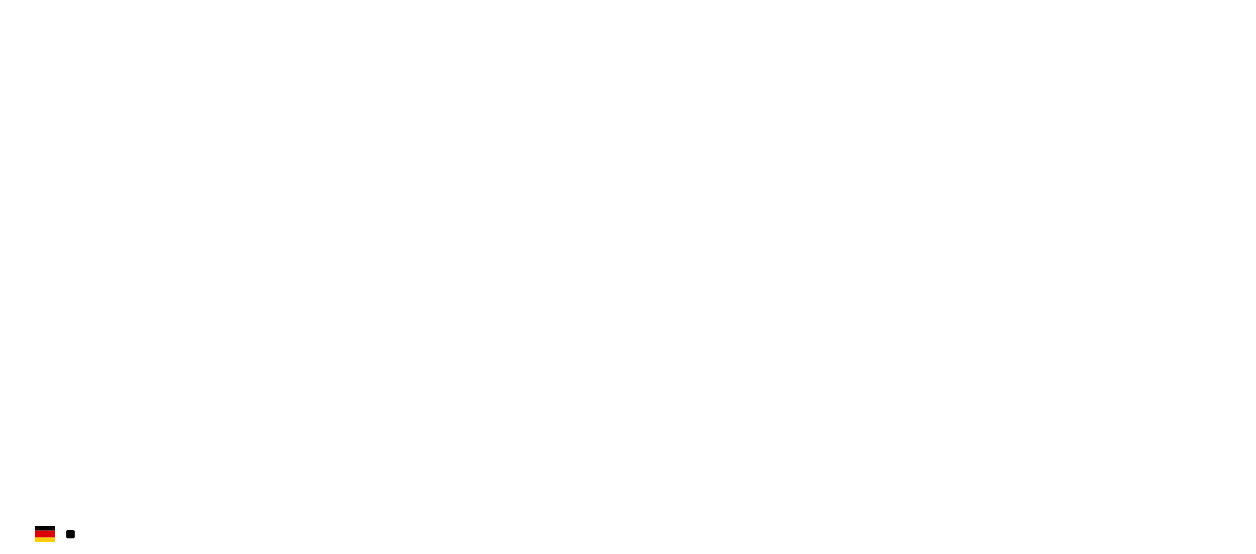 scroll, scrollTop: 0, scrollLeft: 0, axis: both 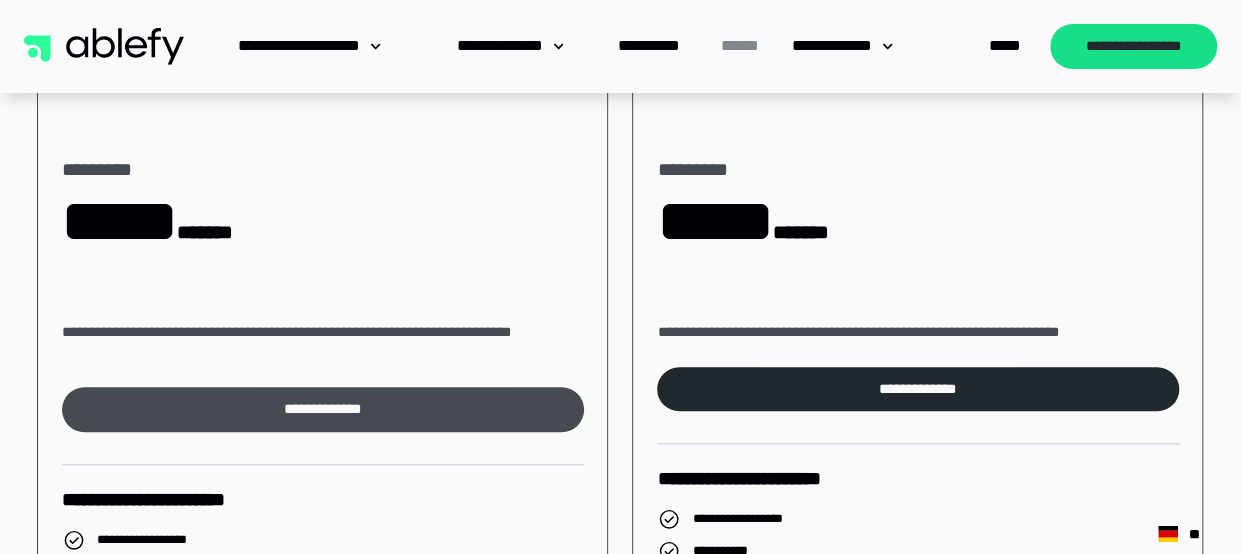 click on "**********" at bounding box center (323, 409) 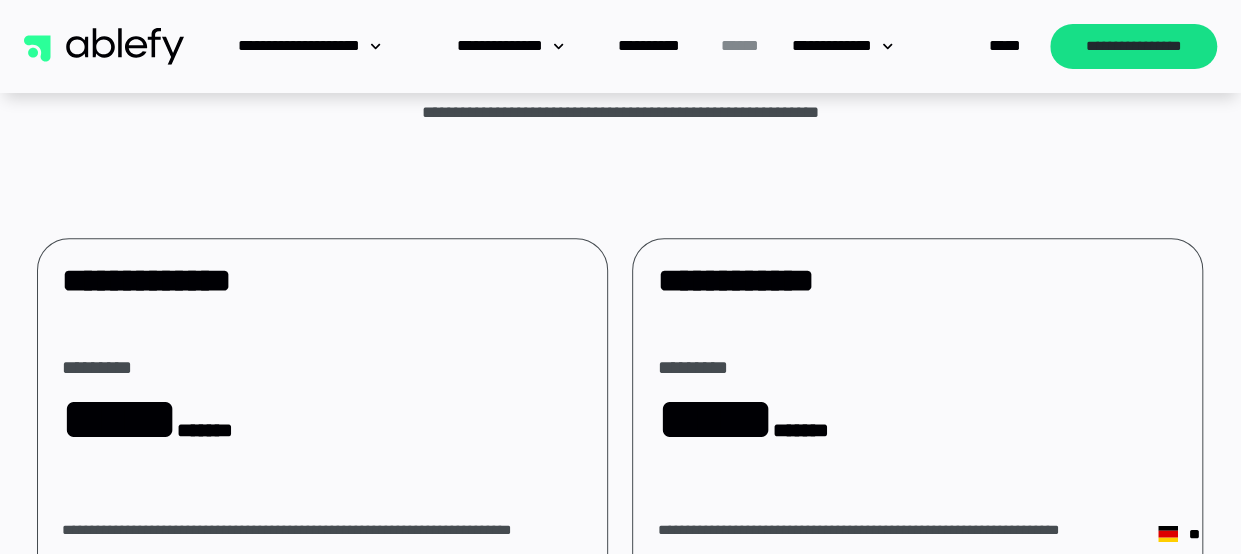 scroll, scrollTop: 300, scrollLeft: 0, axis: vertical 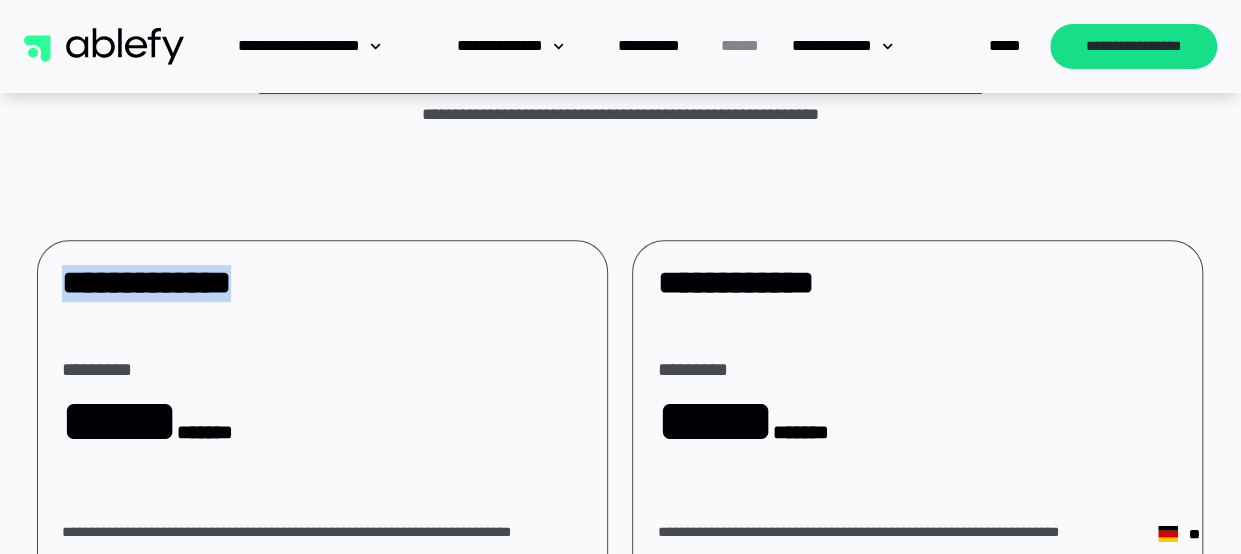 drag, startPoint x: 293, startPoint y: 280, endPoint x: 57, endPoint y: 259, distance: 236.93248 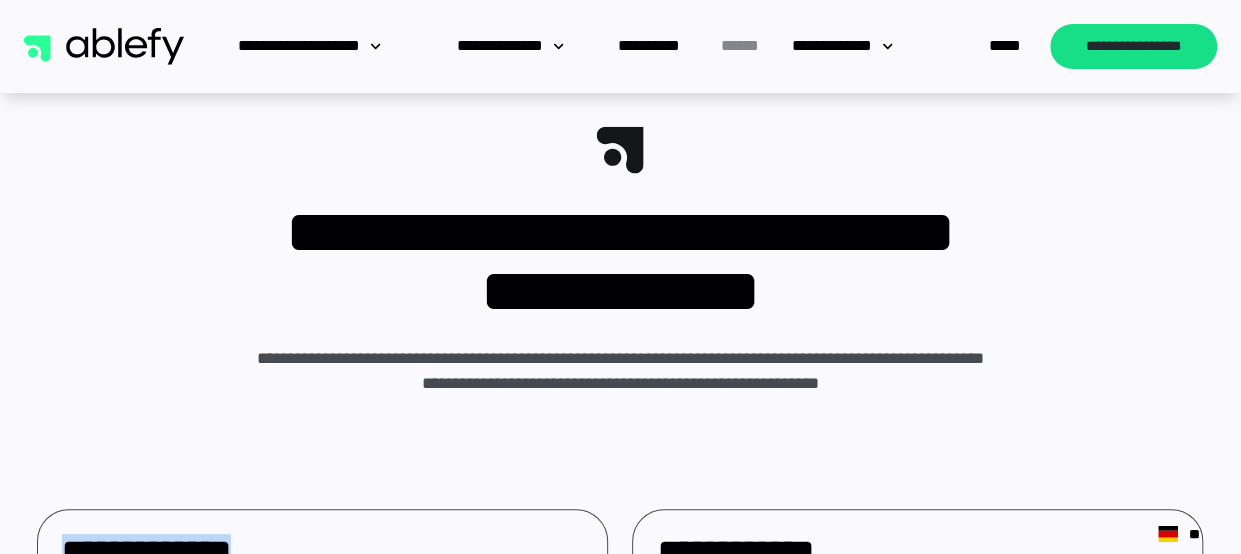 scroll, scrollTop: 0, scrollLeft: 0, axis: both 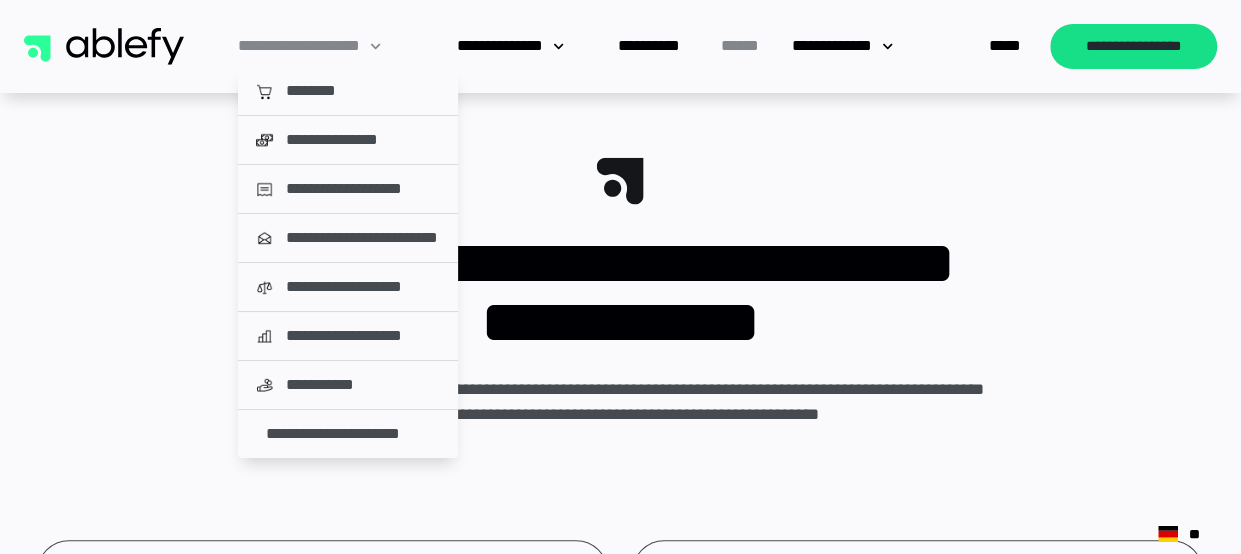 click on "**********" 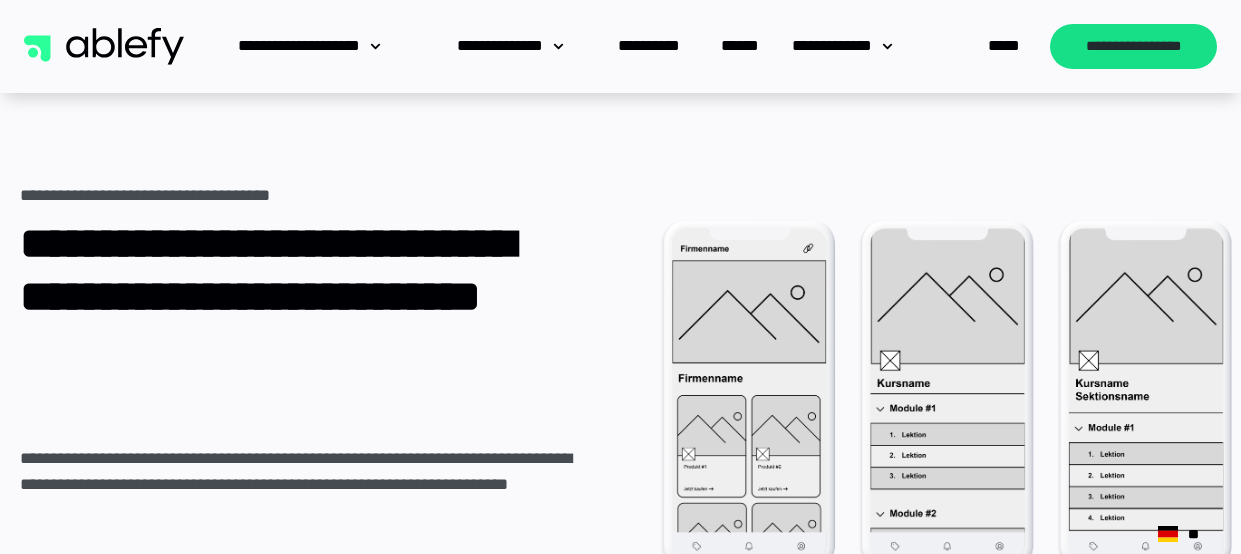scroll, scrollTop: 68, scrollLeft: 0, axis: vertical 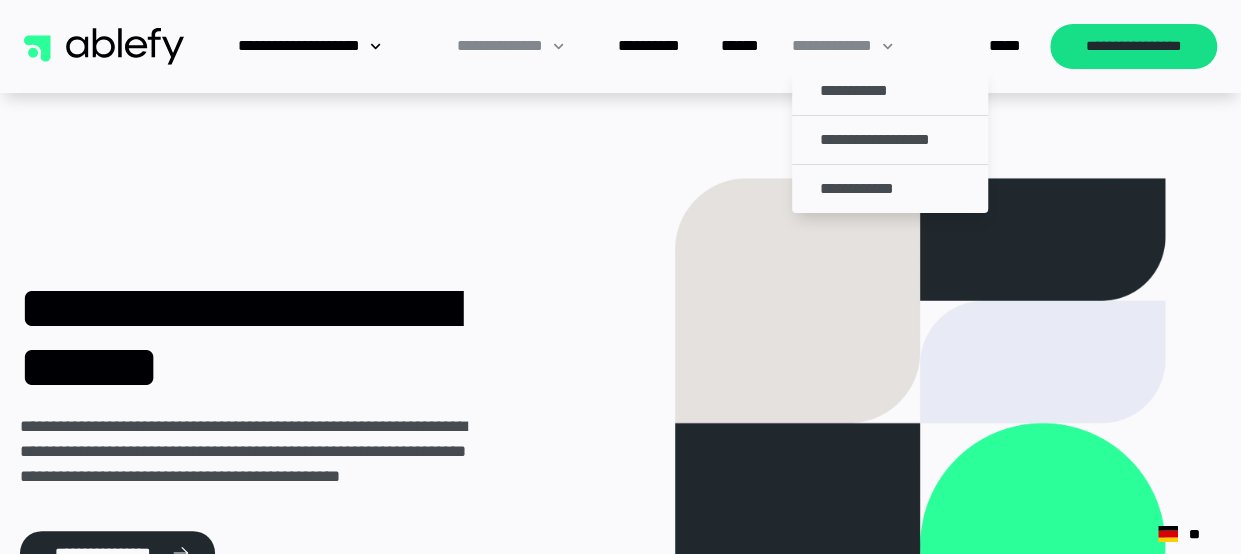 click on "**********" 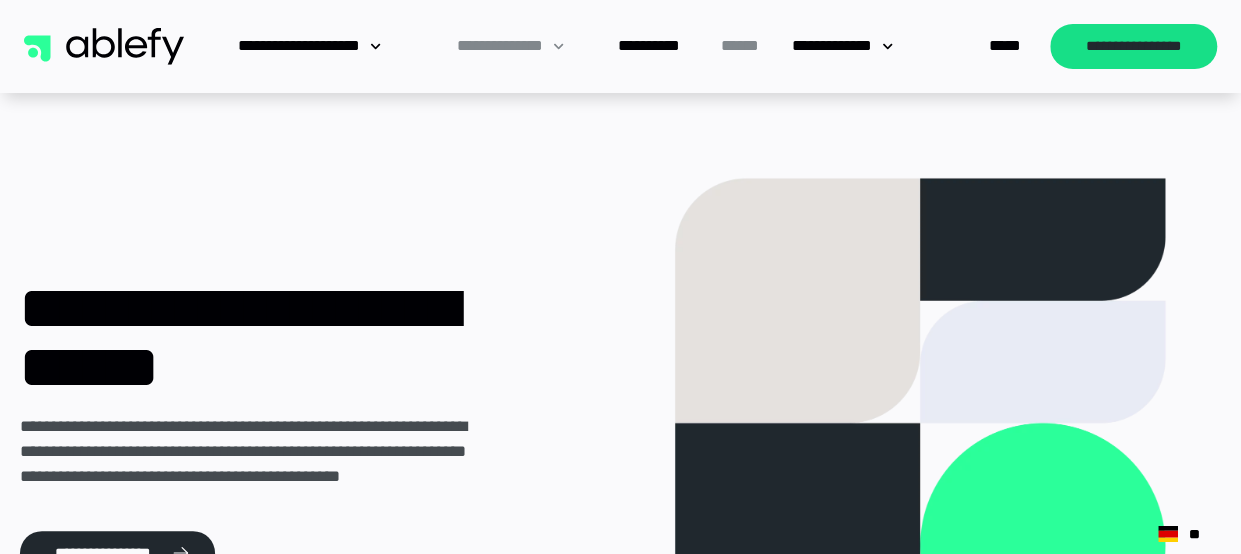click on "******" 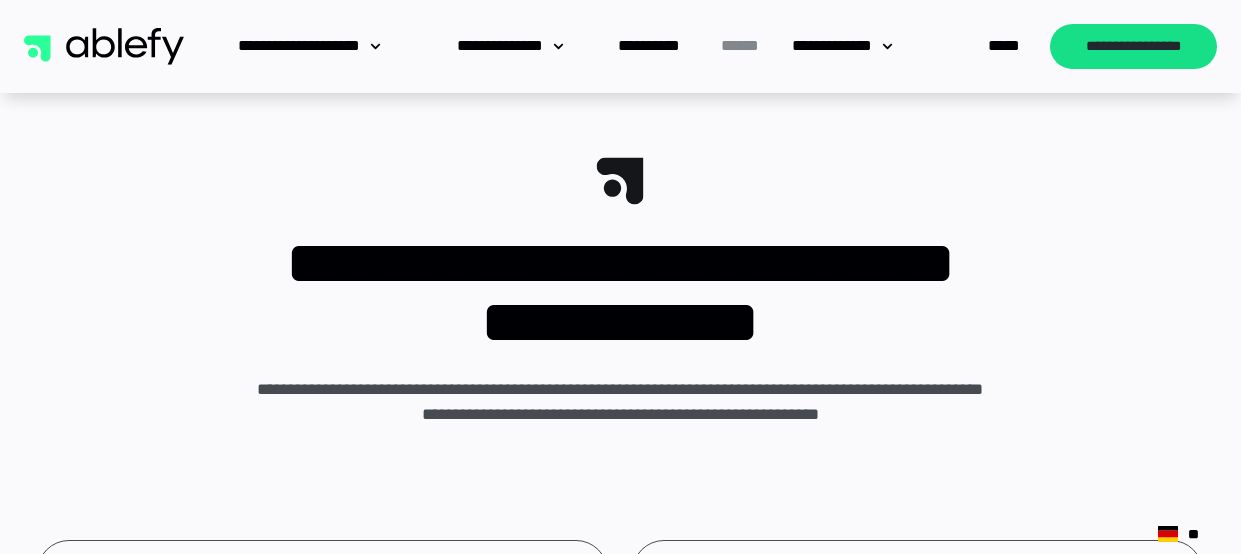 scroll, scrollTop: 0, scrollLeft: 0, axis: both 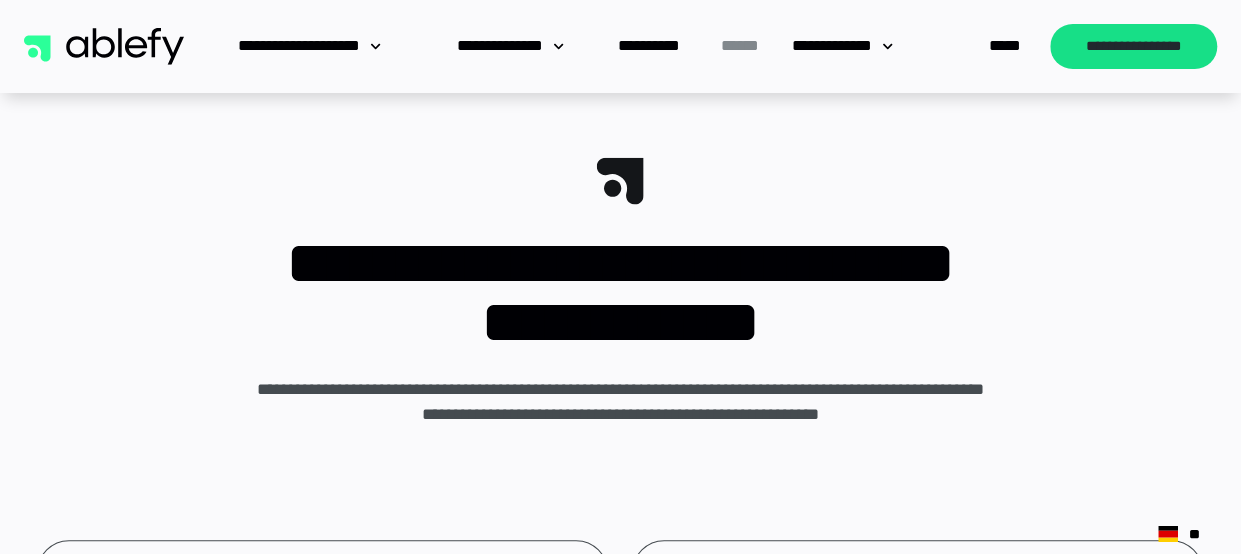 click on "*****" at bounding box center [1004, 45] 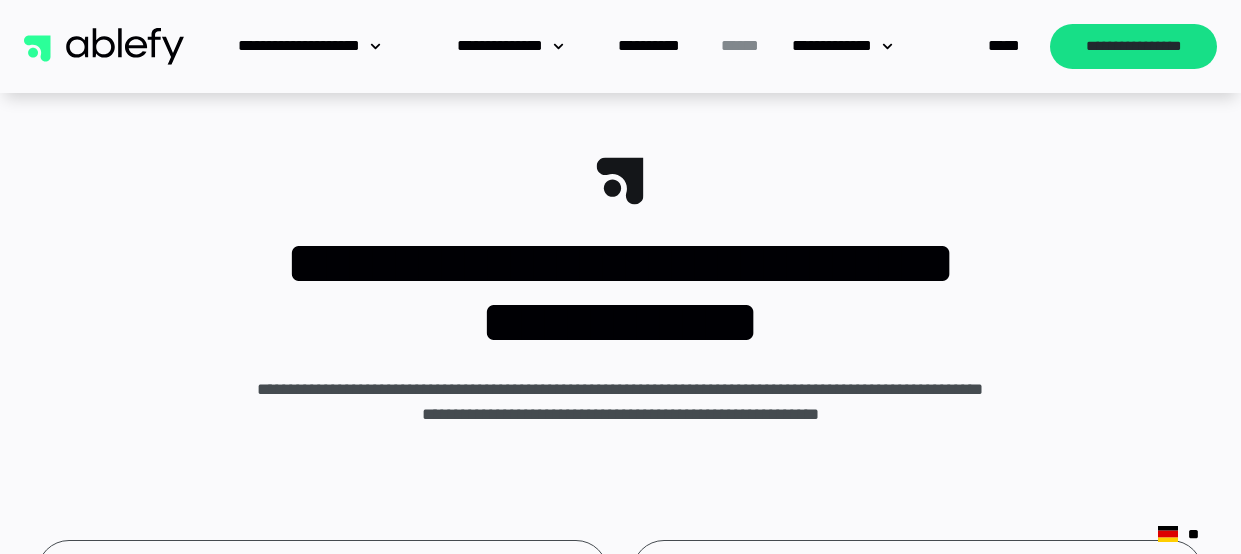 scroll, scrollTop: 0, scrollLeft: 0, axis: both 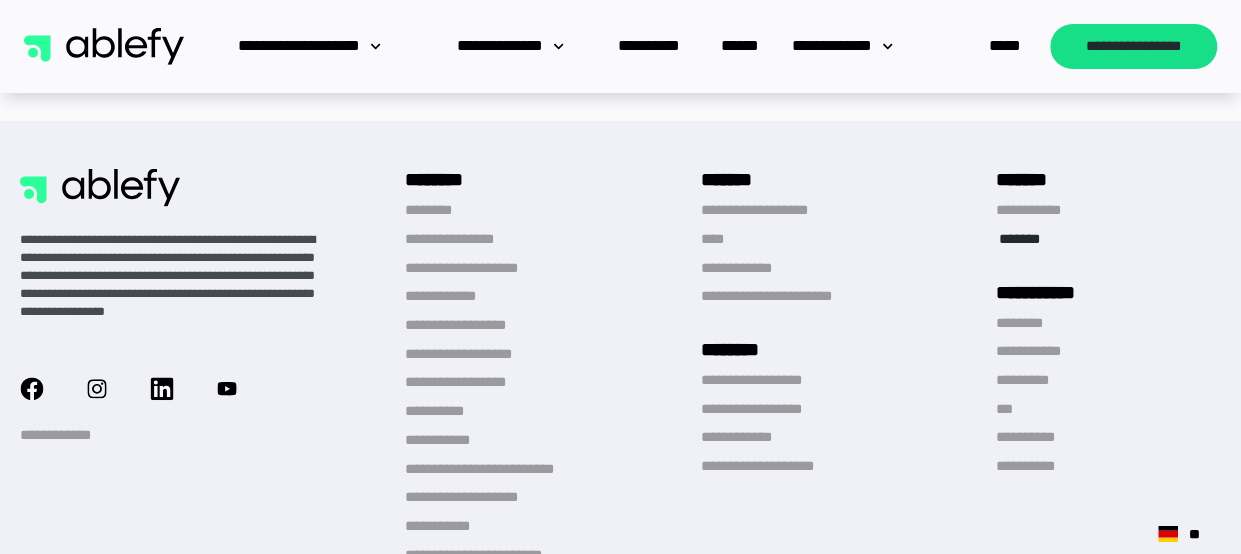 click on "*******" at bounding box center [1025, 239] 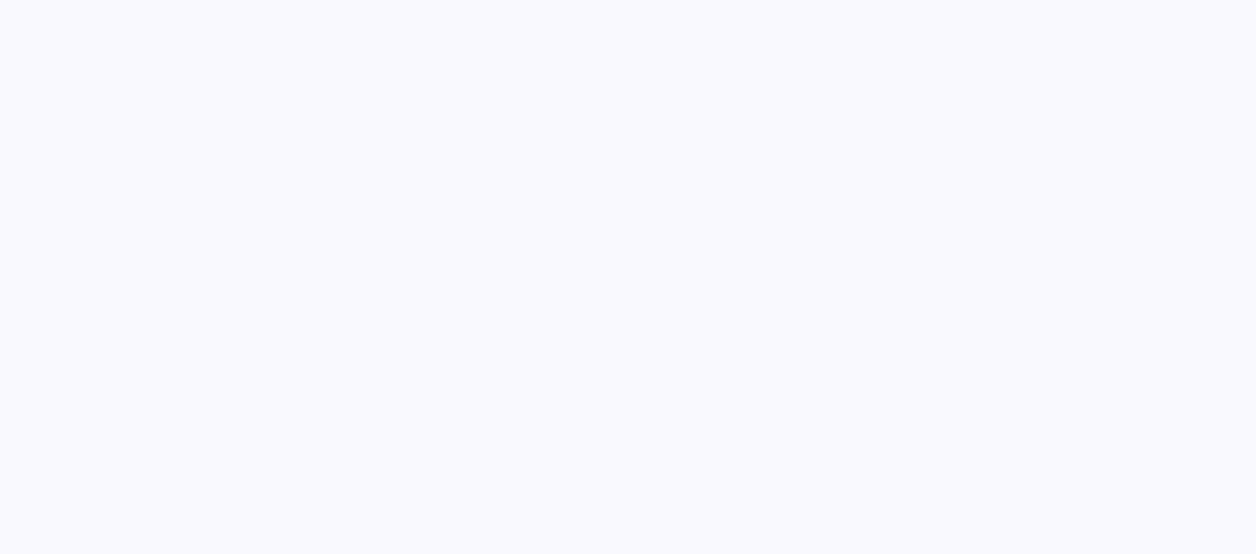 scroll, scrollTop: 0, scrollLeft: 0, axis: both 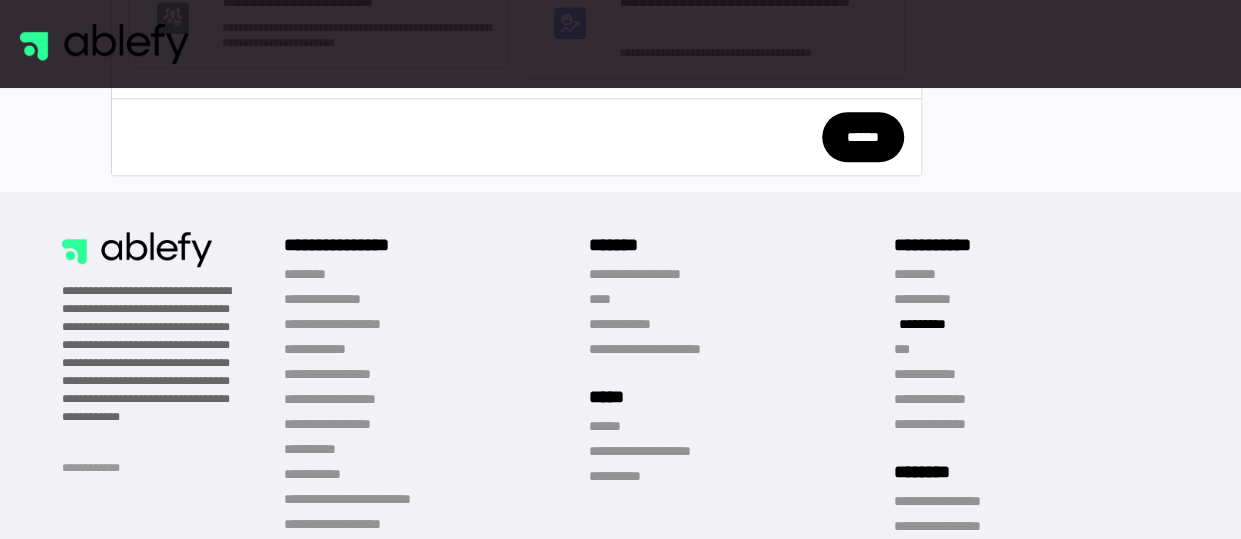 click on "*********" at bounding box center (922, 324) 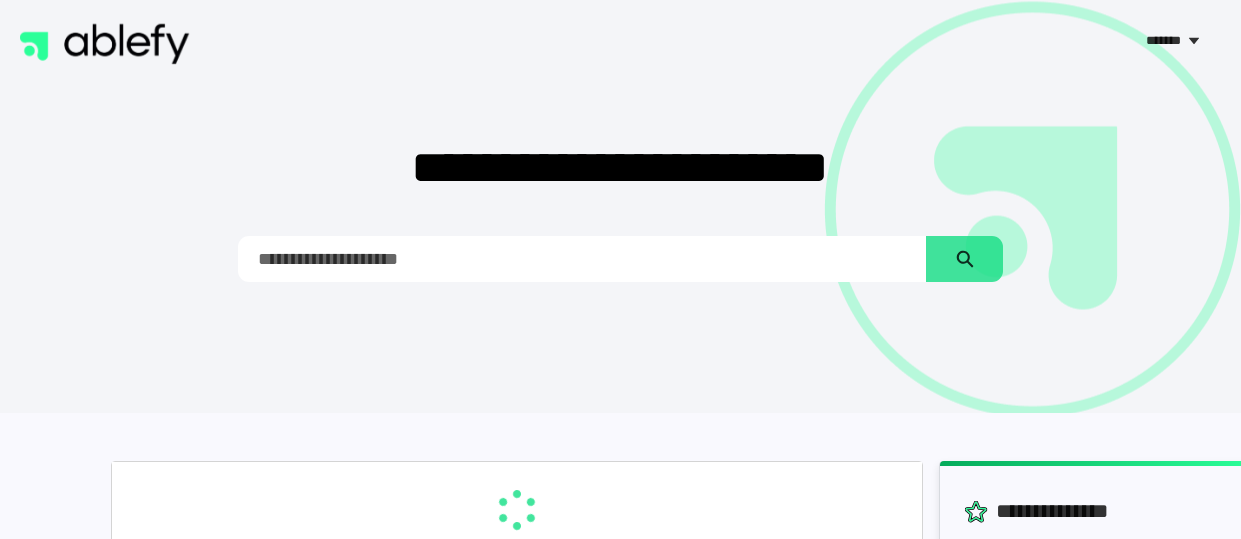 scroll, scrollTop: 0, scrollLeft: 0, axis: both 